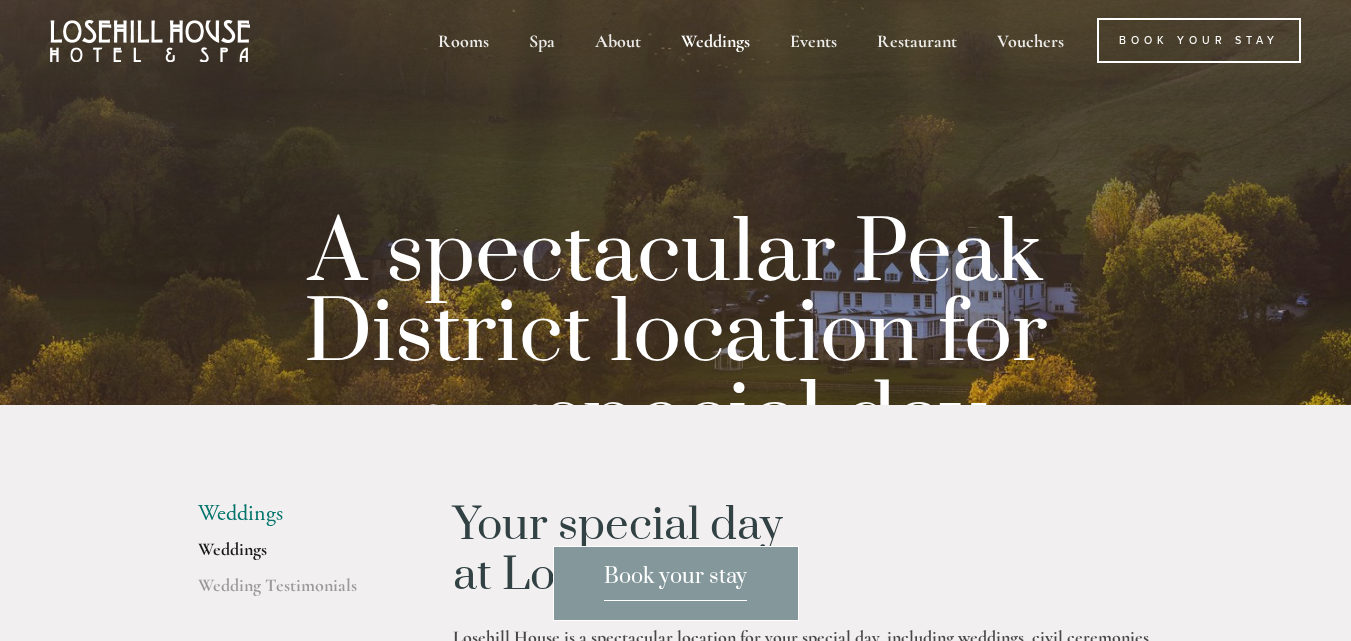 scroll, scrollTop: 0, scrollLeft: 0, axis: both 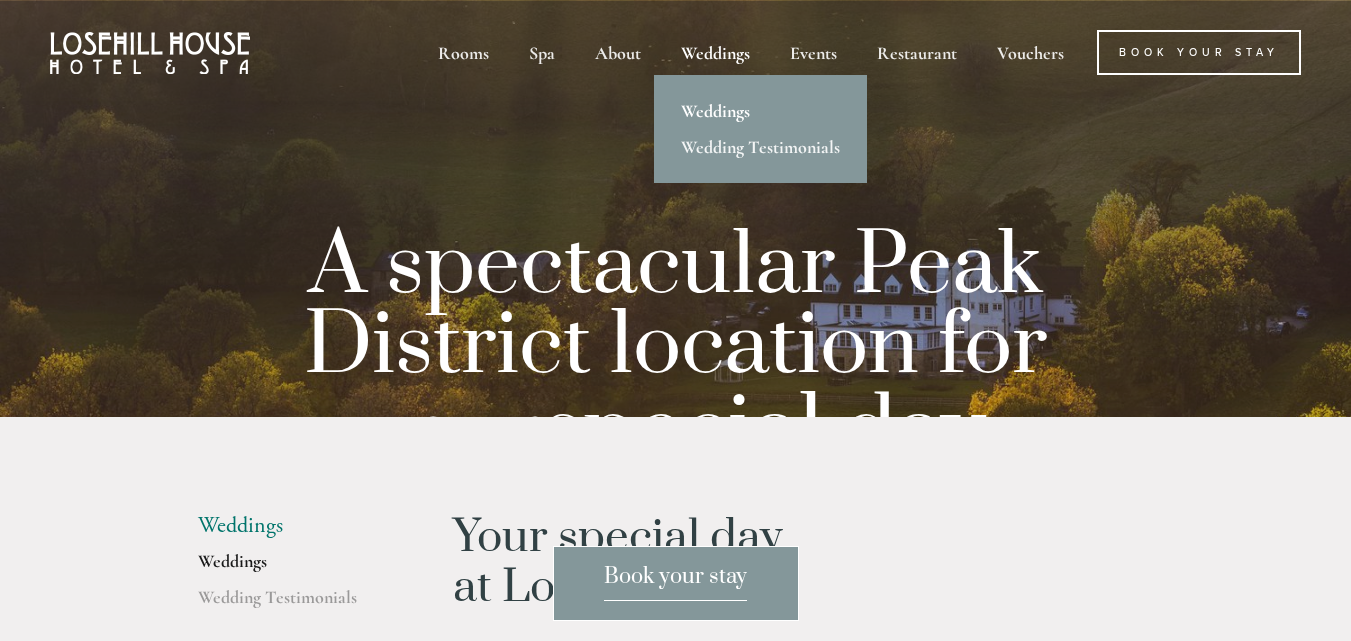 click on "Weddings" at bounding box center [760, 111] 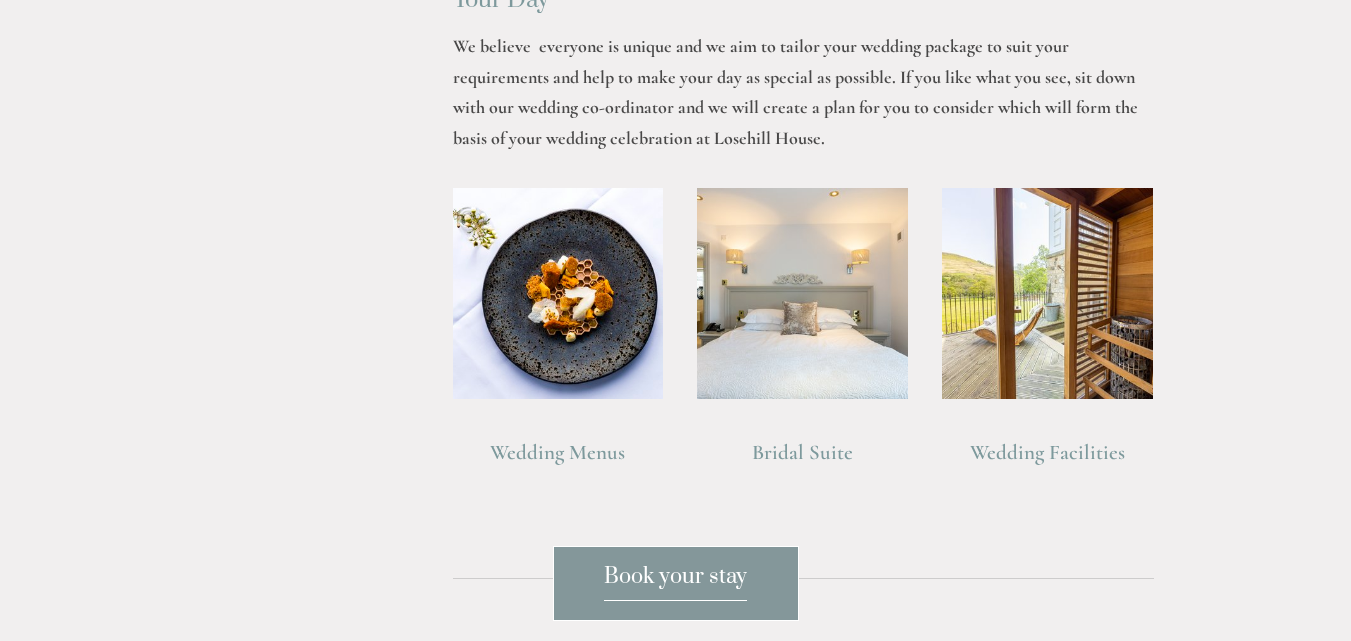 scroll, scrollTop: 1471, scrollLeft: 0, axis: vertical 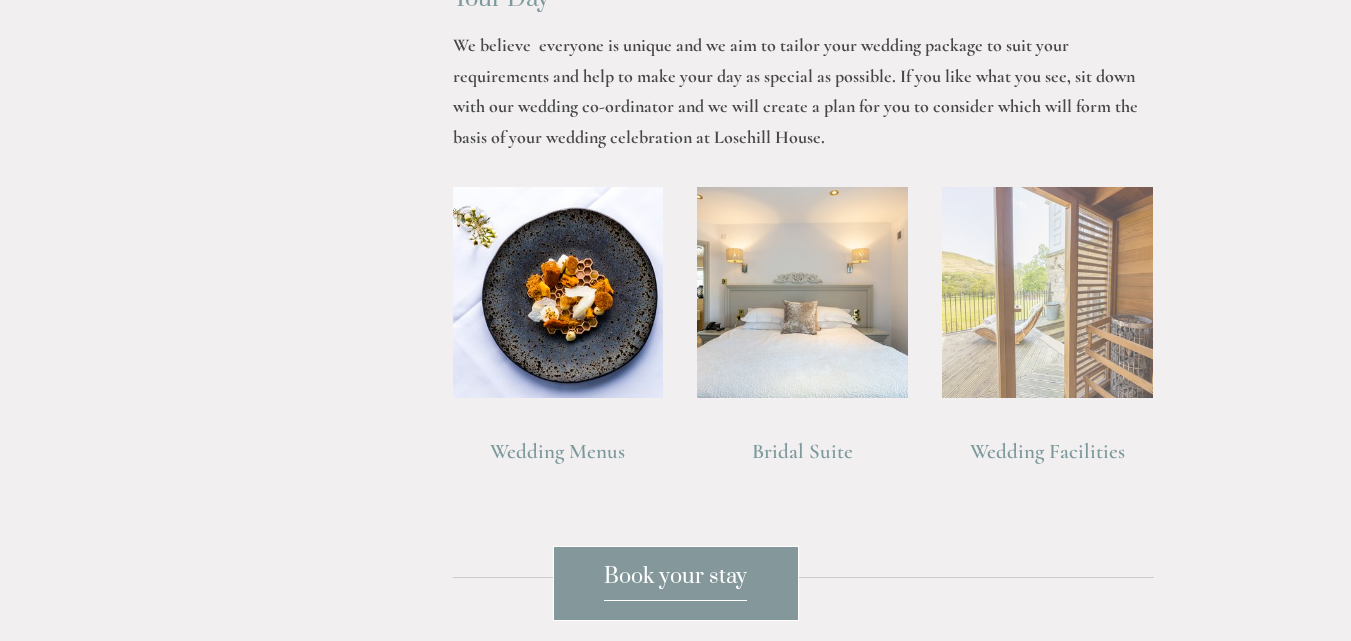 click at bounding box center (1047, 292) 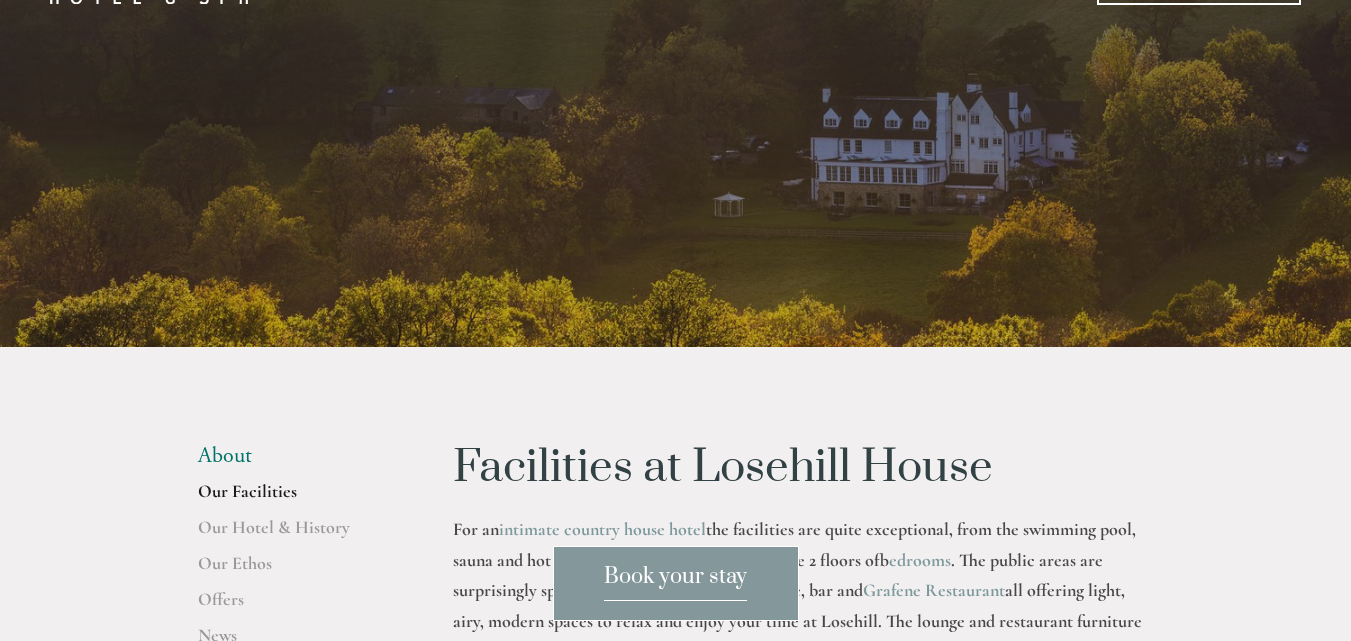 scroll, scrollTop: 0, scrollLeft: 0, axis: both 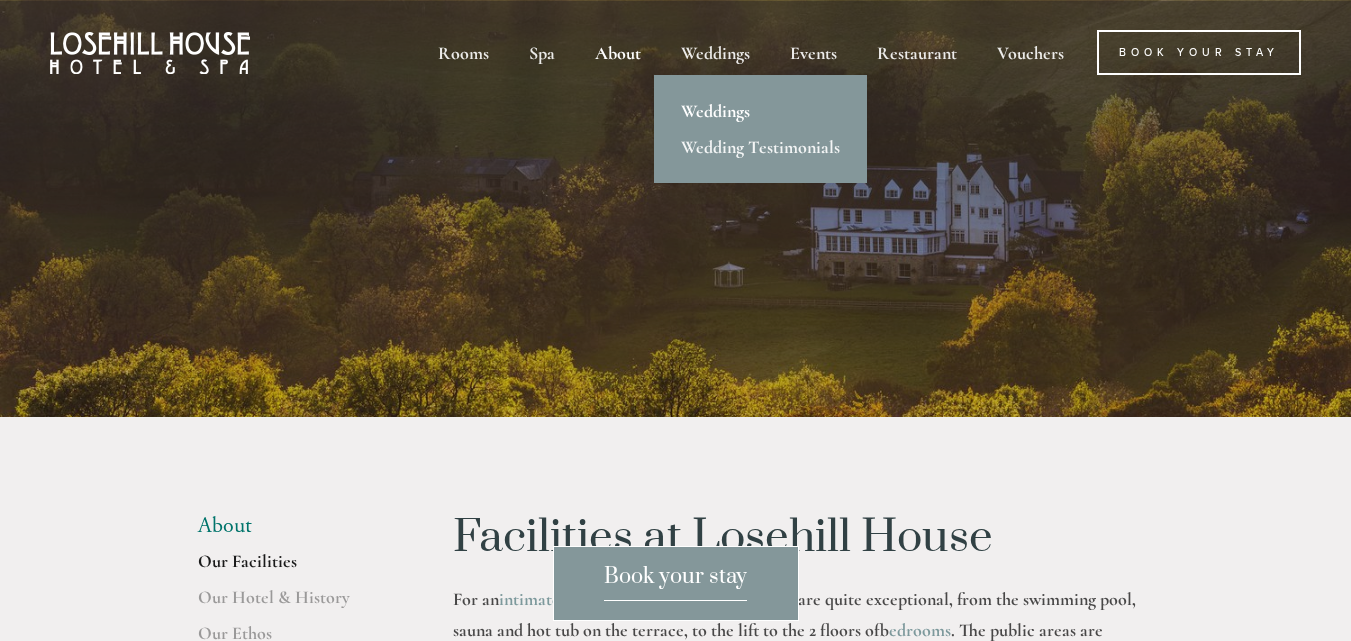 click on "Weddings" at bounding box center (760, 111) 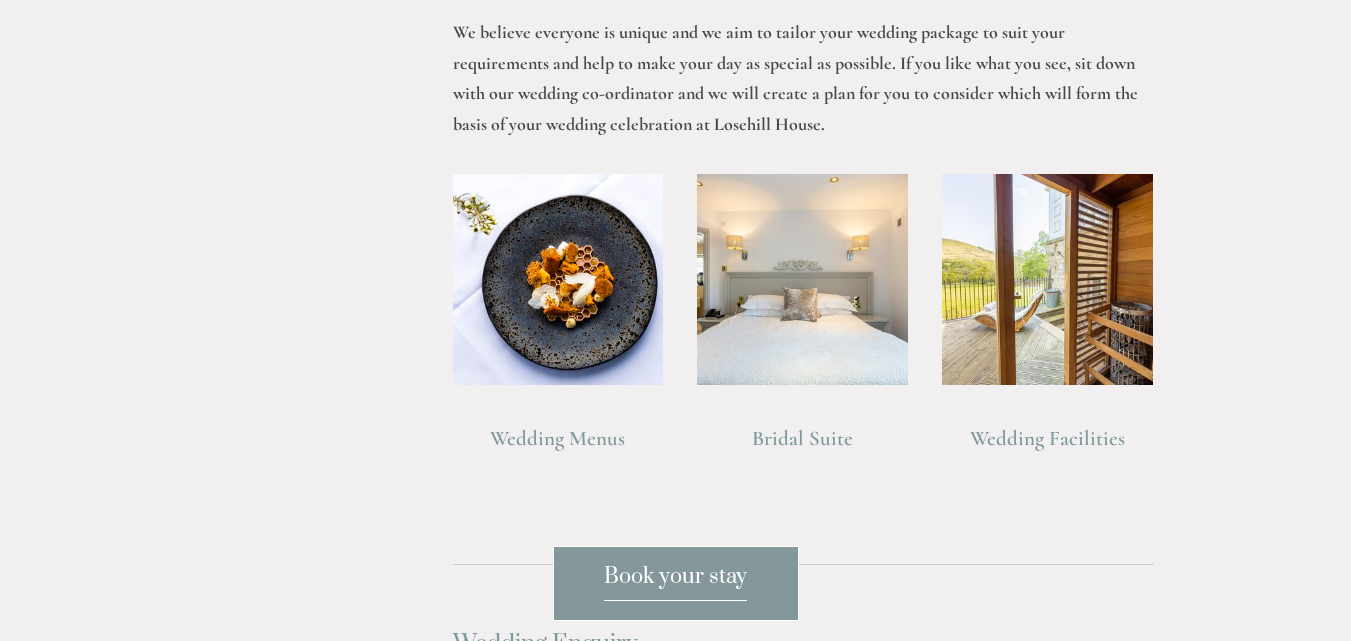 scroll, scrollTop: 1483, scrollLeft: 0, axis: vertical 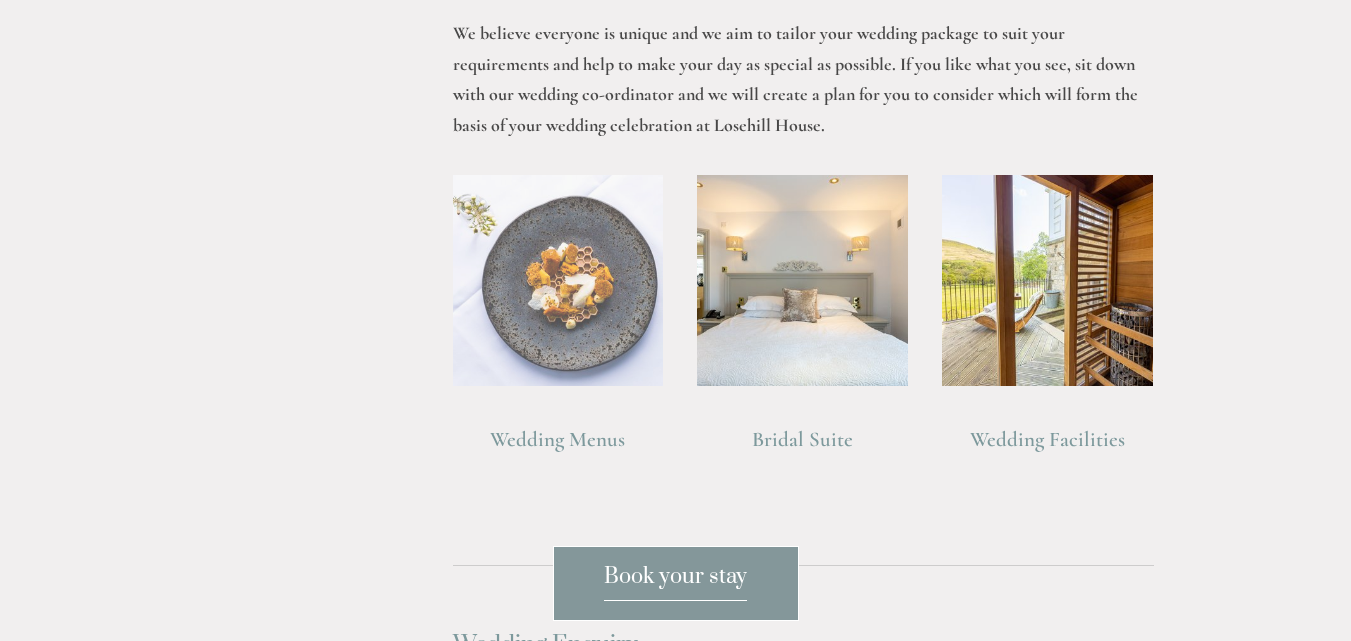 click at bounding box center [558, 280] 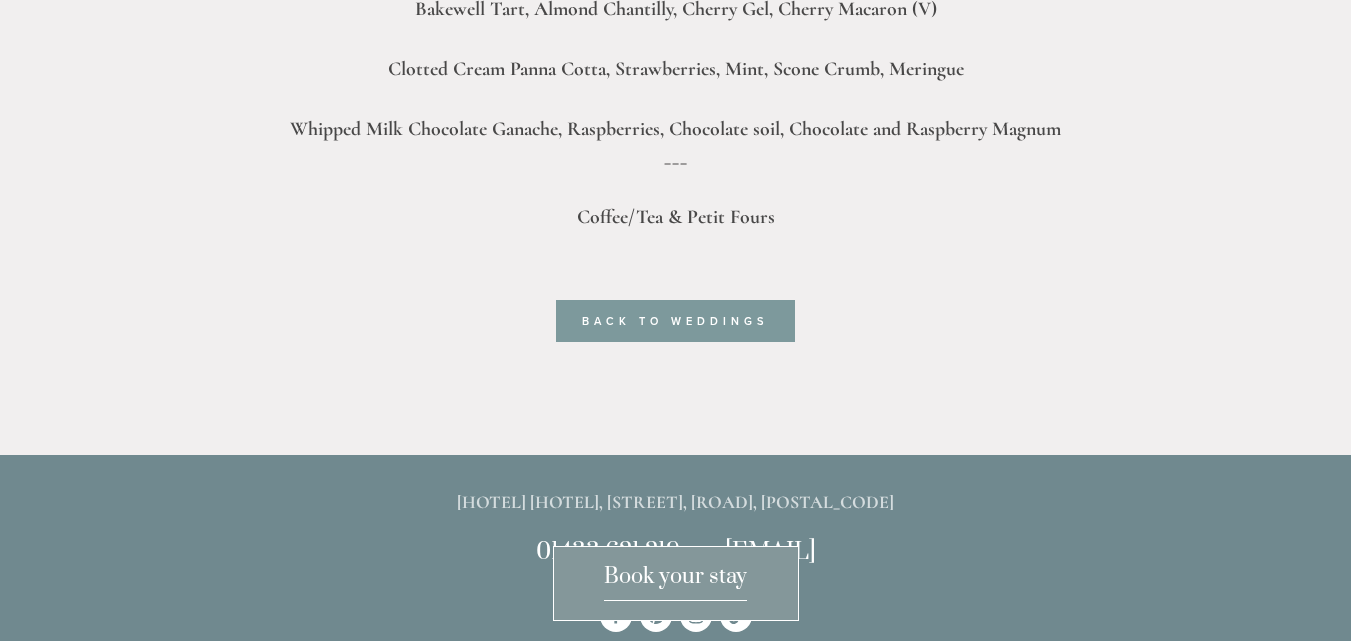 scroll, scrollTop: 2109, scrollLeft: 0, axis: vertical 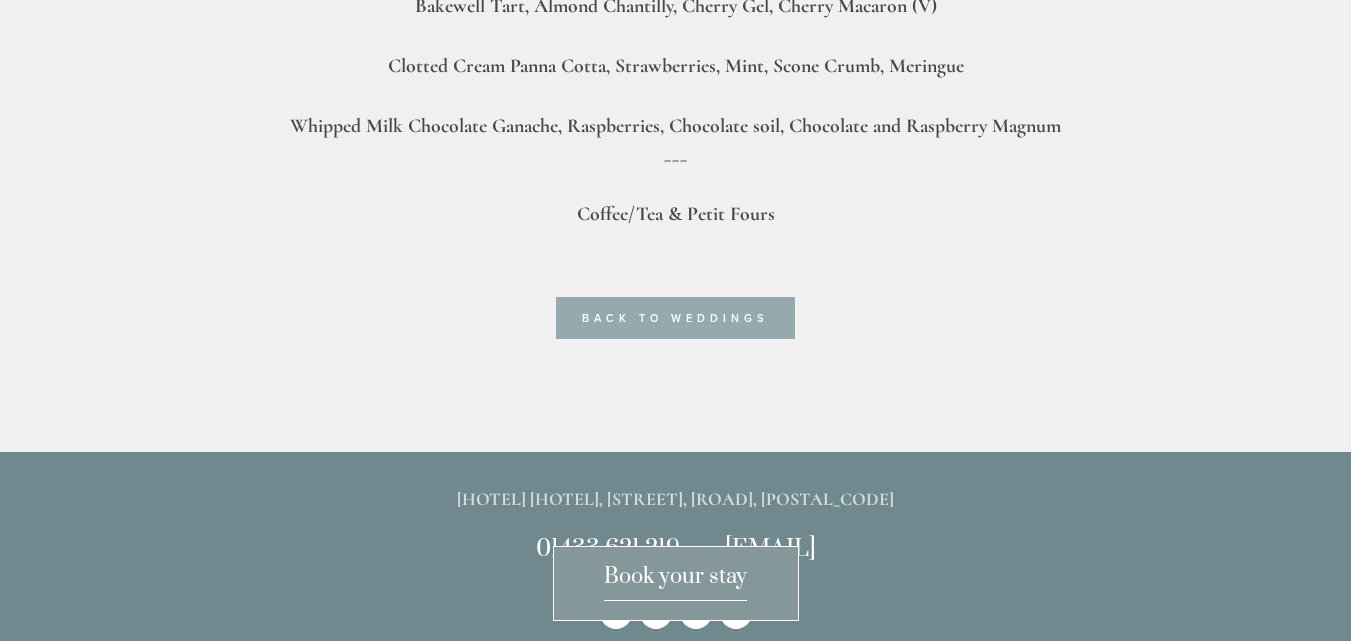 click on "back to weddings" at bounding box center (675, 318) 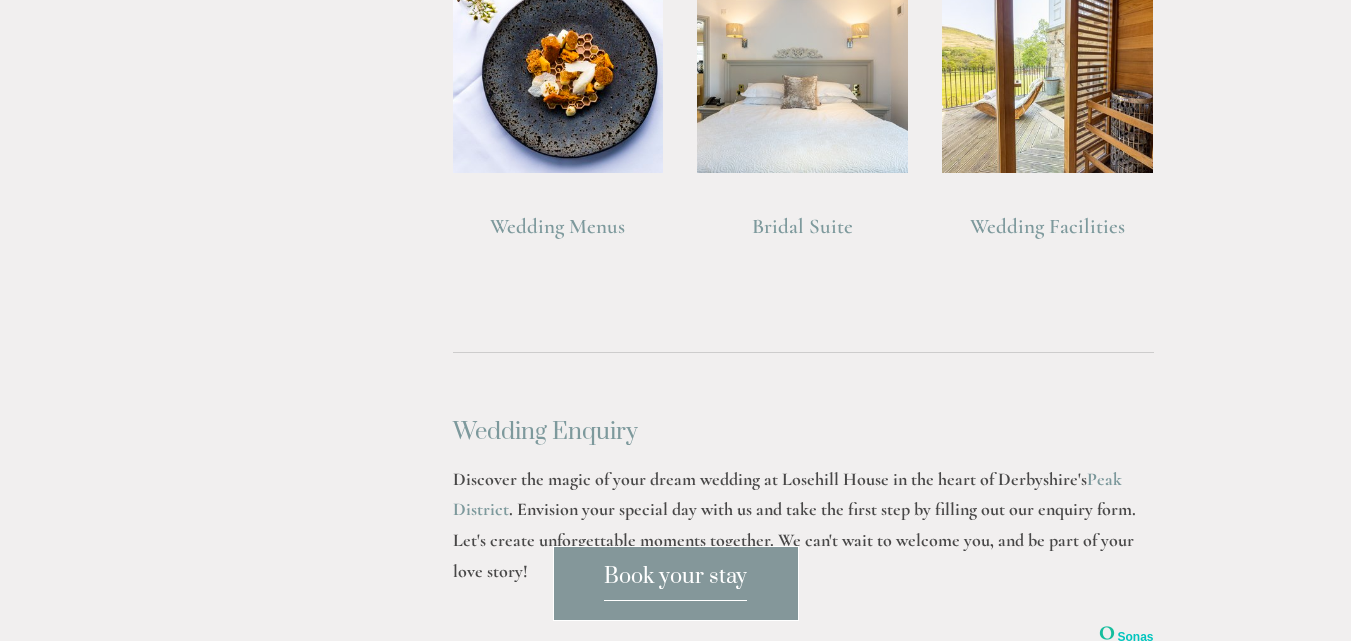 scroll, scrollTop: 1697, scrollLeft: 0, axis: vertical 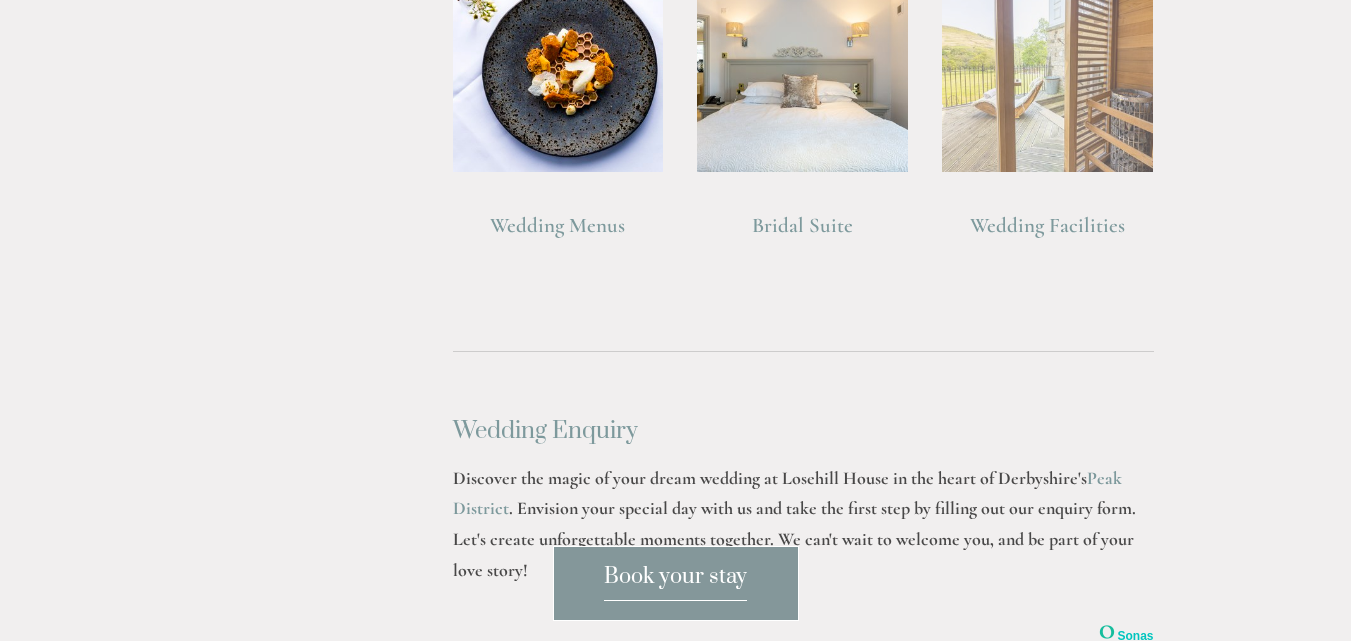 click at bounding box center (1047, 66) 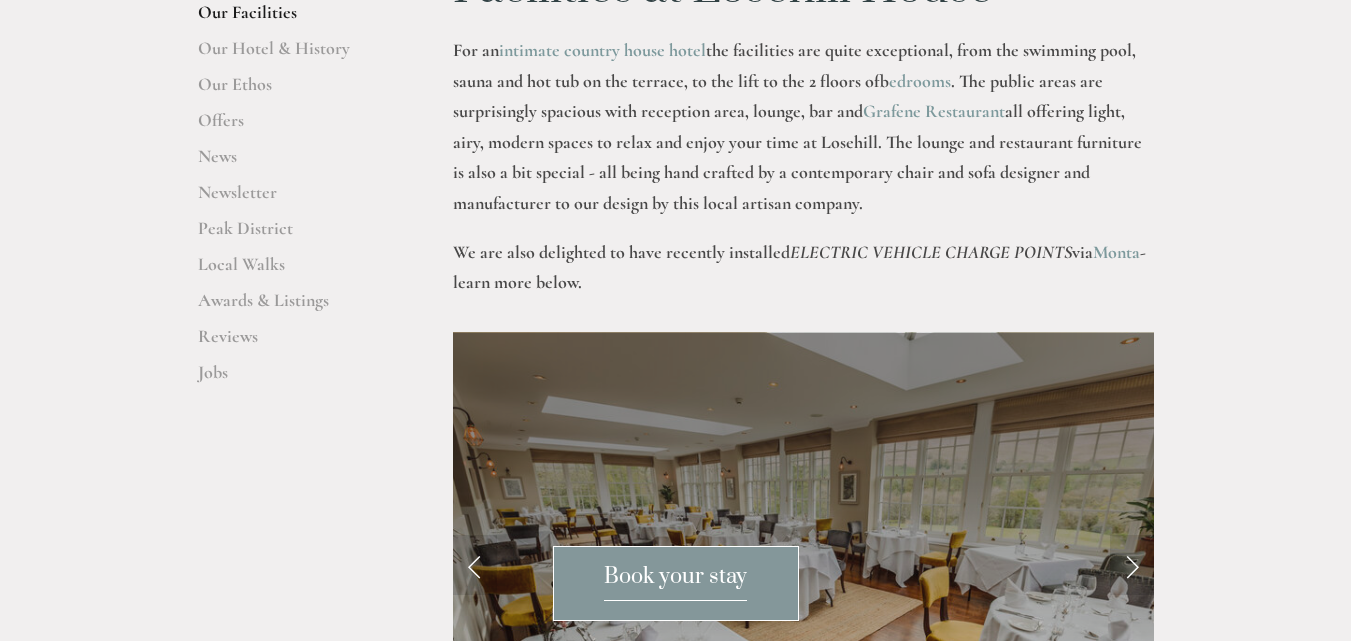 scroll, scrollTop: 552, scrollLeft: 0, axis: vertical 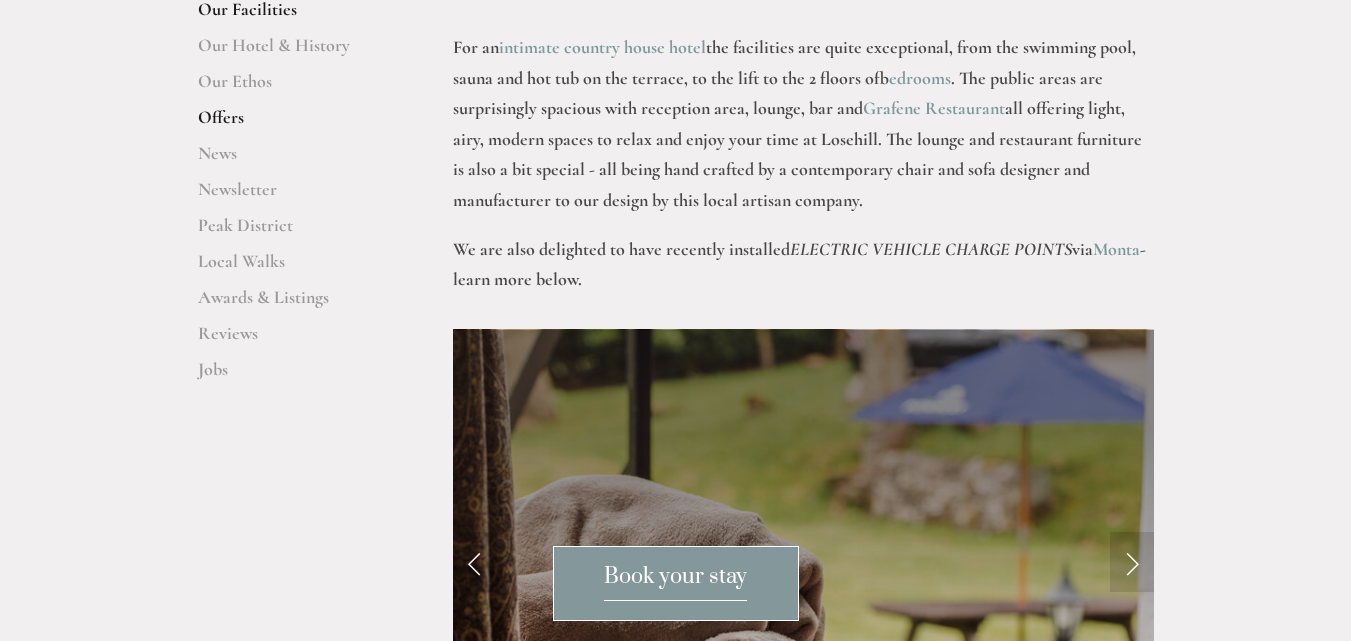 click on "Offers" at bounding box center [293, 124] 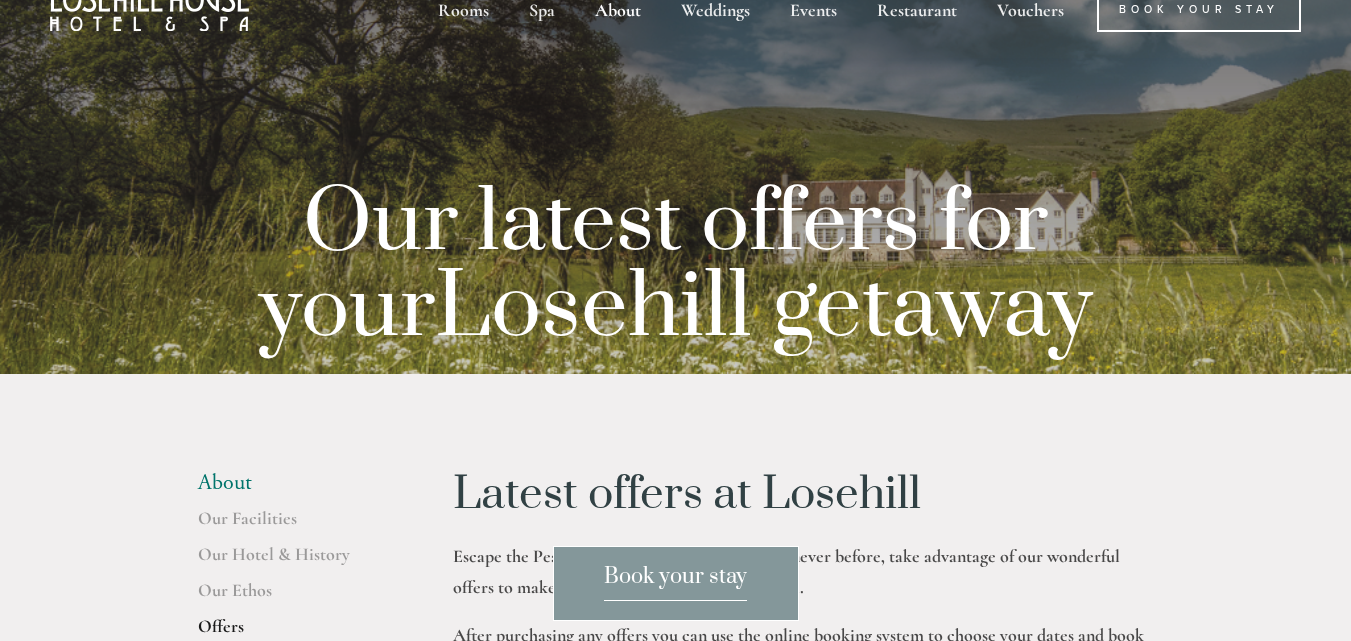 scroll, scrollTop: 0, scrollLeft: 0, axis: both 